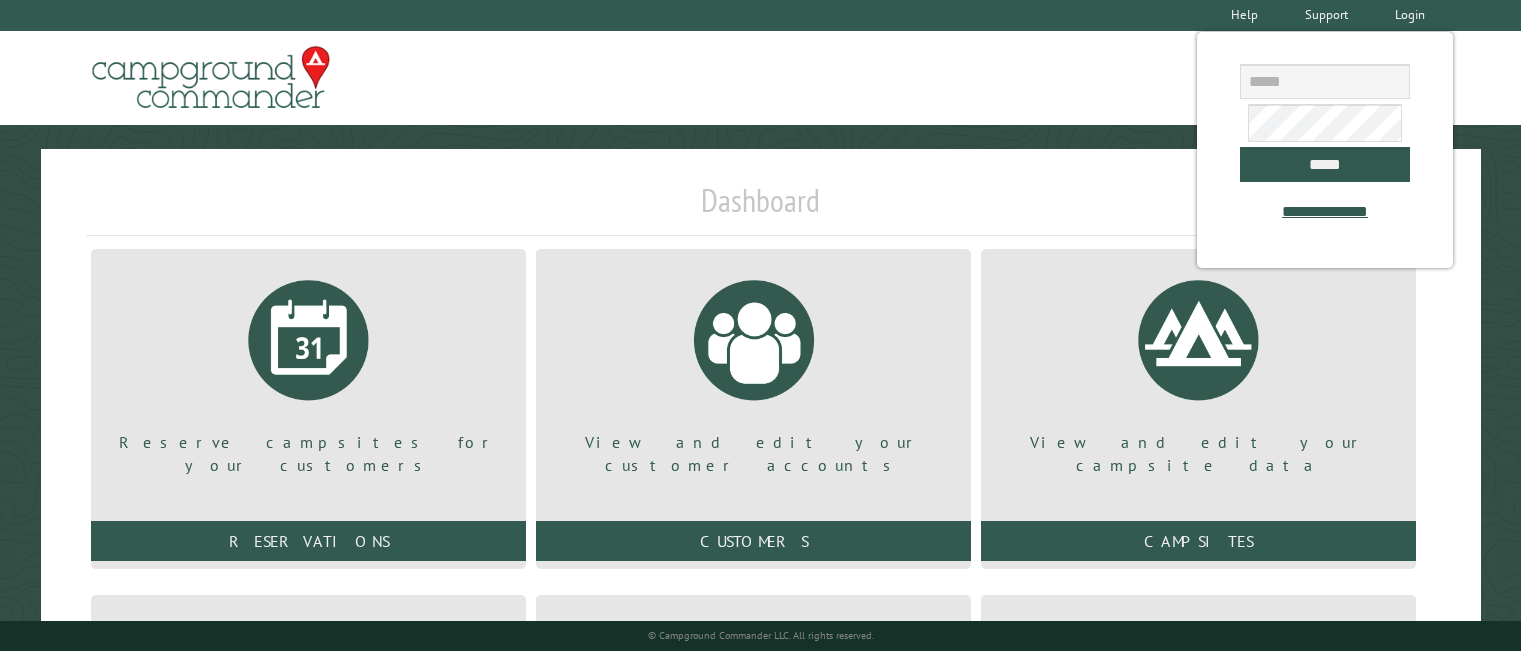scroll, scrollTop: 0, scrollLeft: 0, axis: both 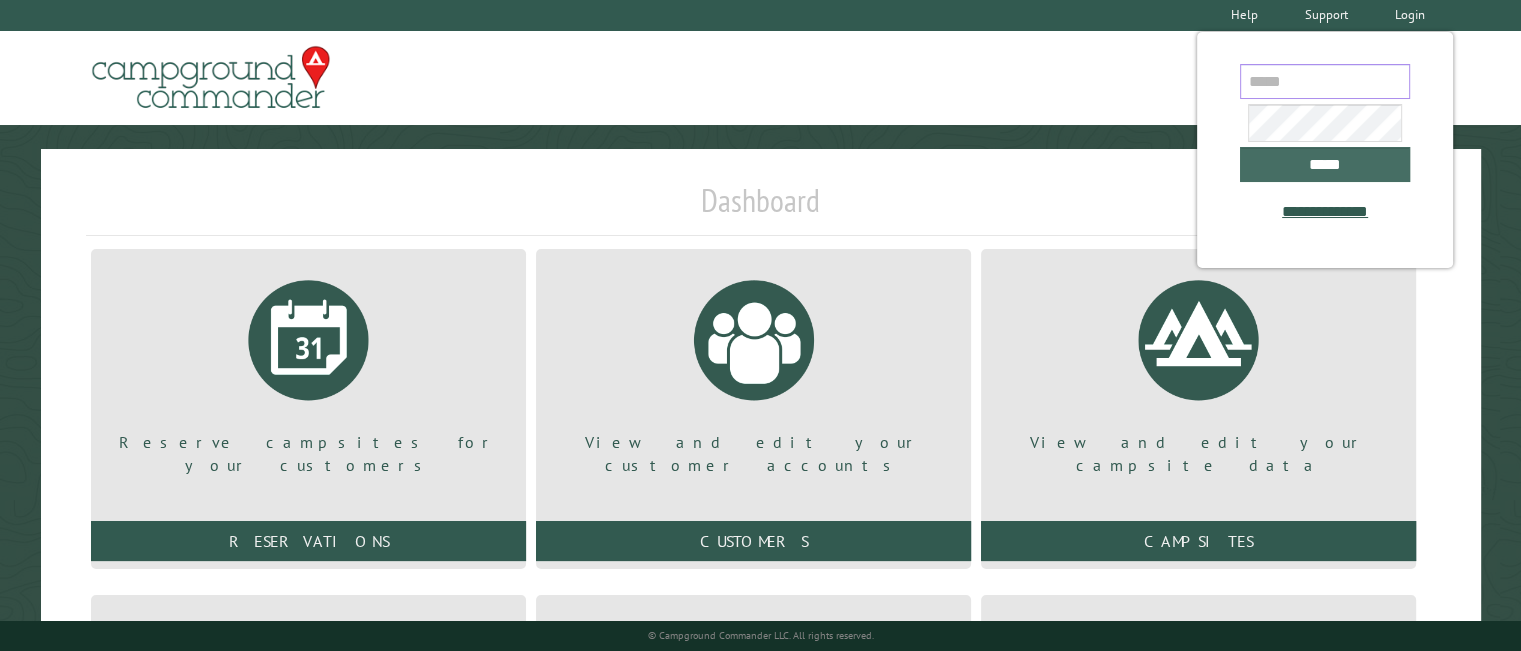 type on "**********" 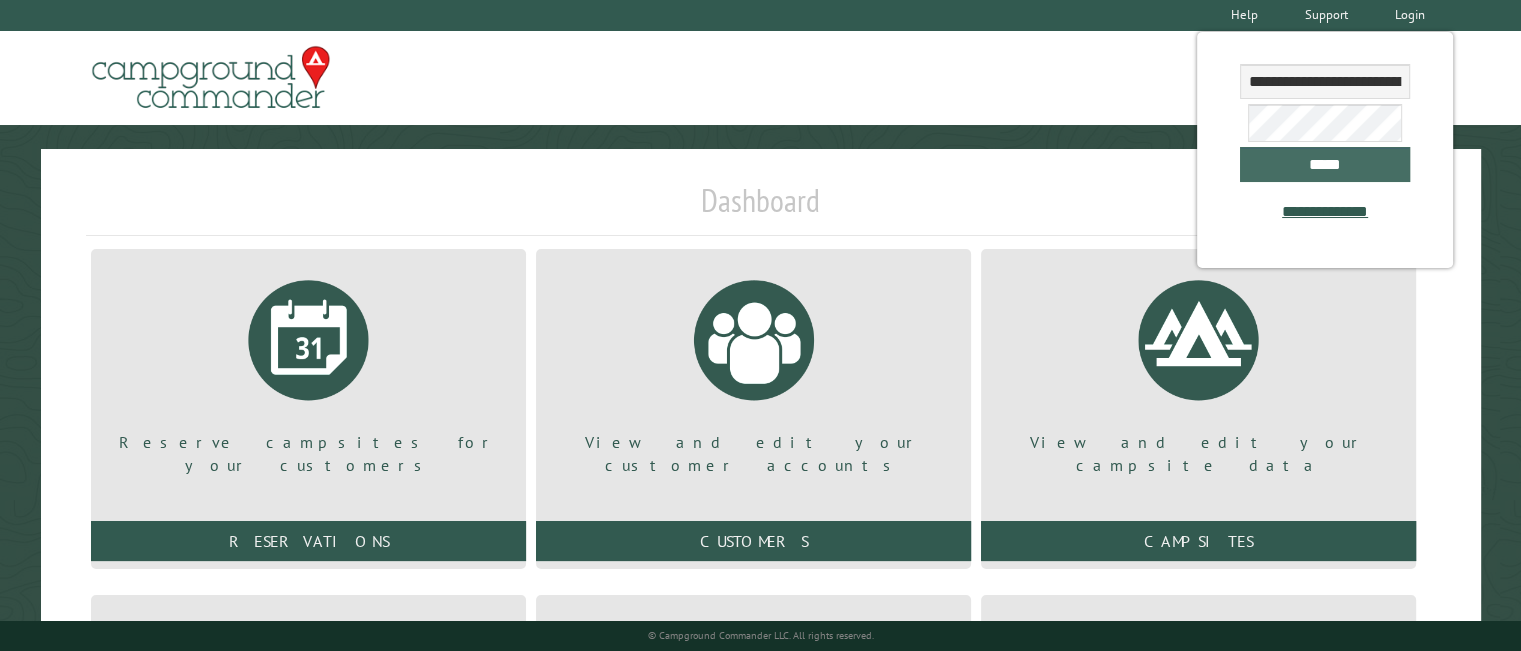 click on "*****" at bounding box center [1325, 164] 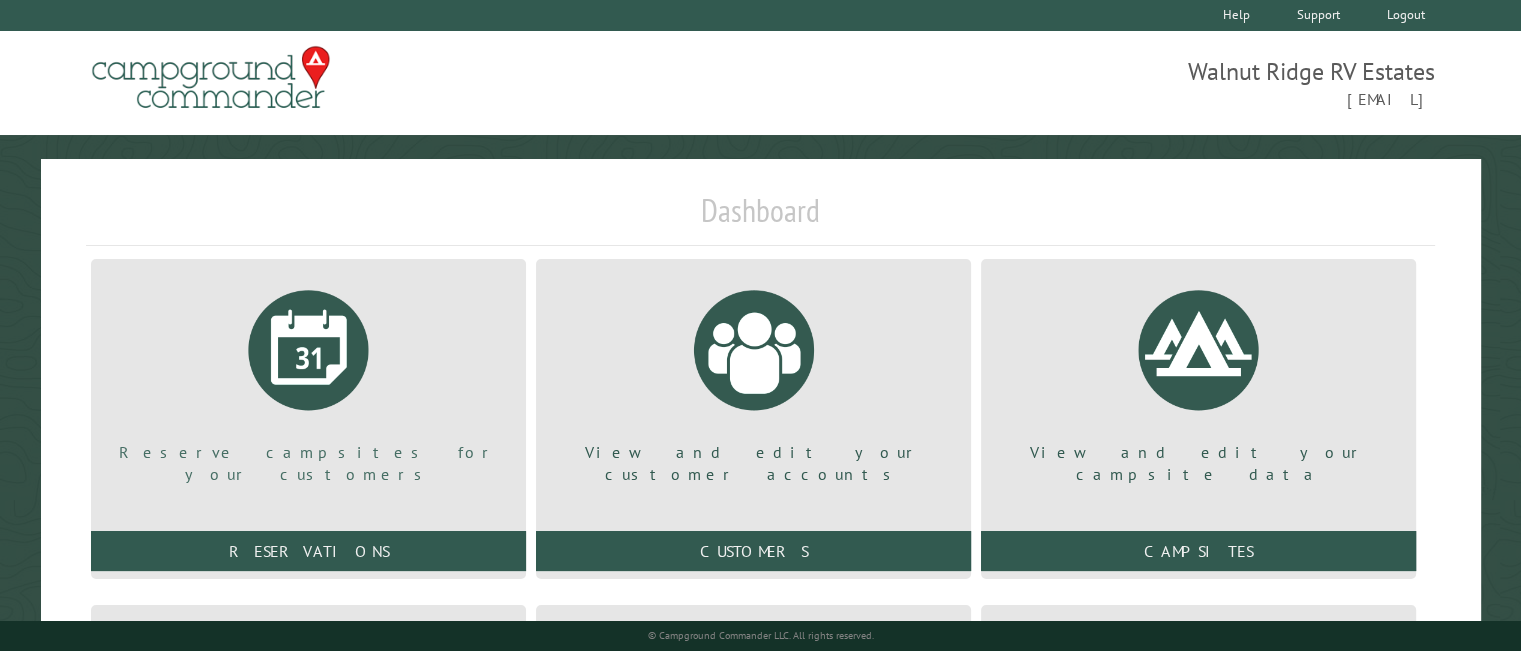 click at bounding box center [309, 350] 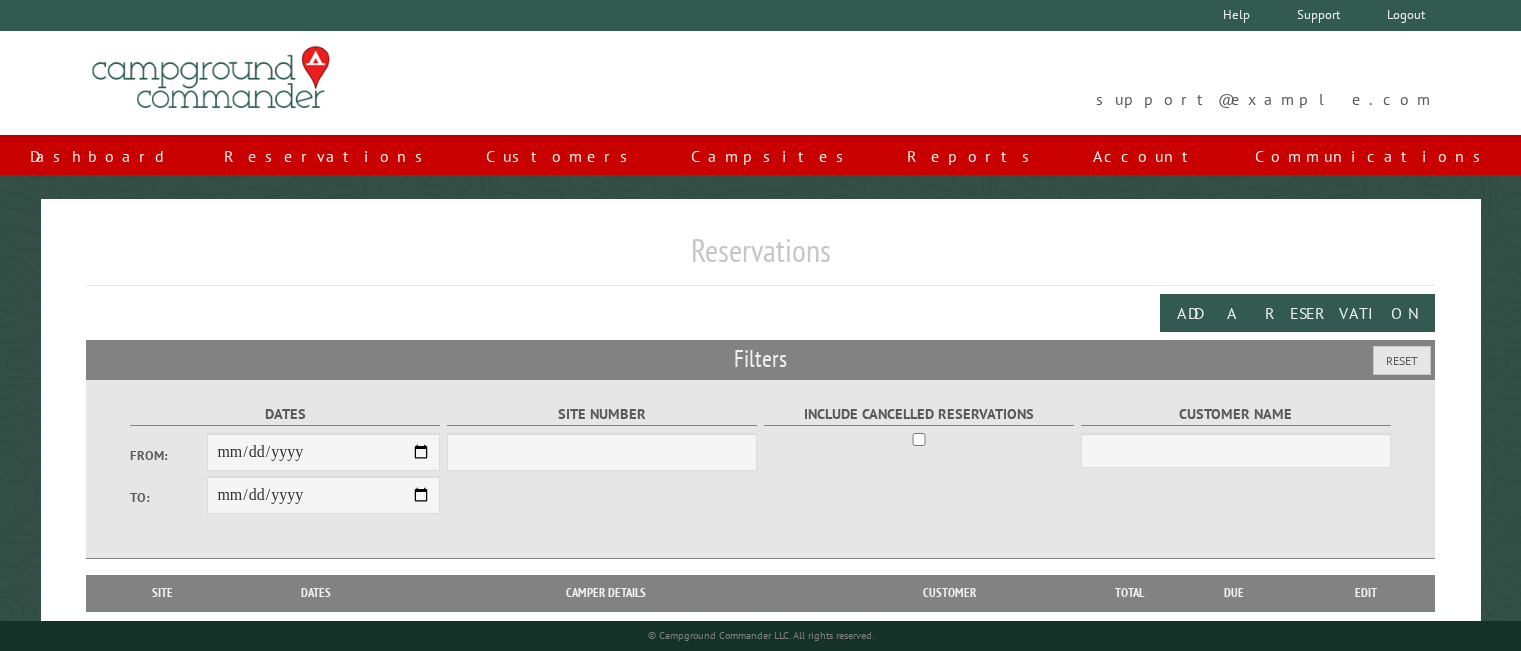 scroll, scrollTop: 0, scrollLeft: 0, axis: both 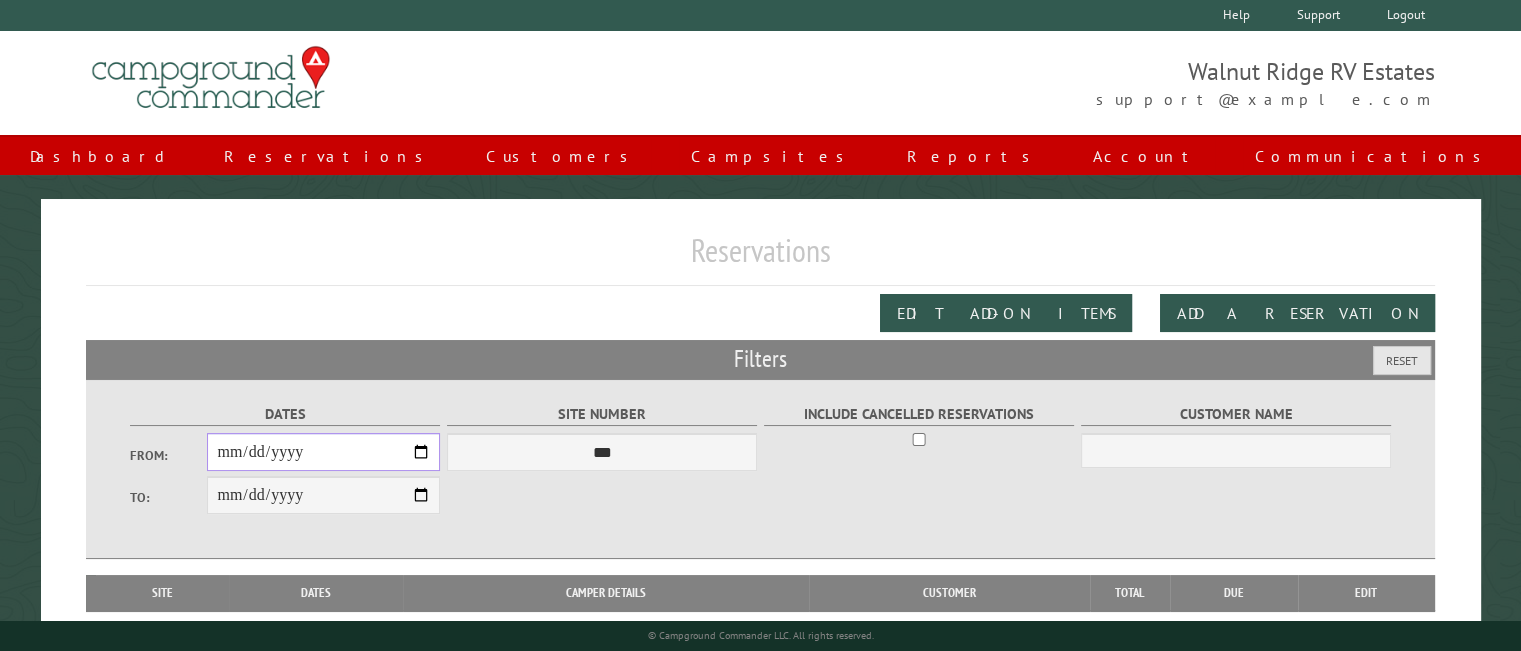 click on "From:" at bounding box center (323, 452) 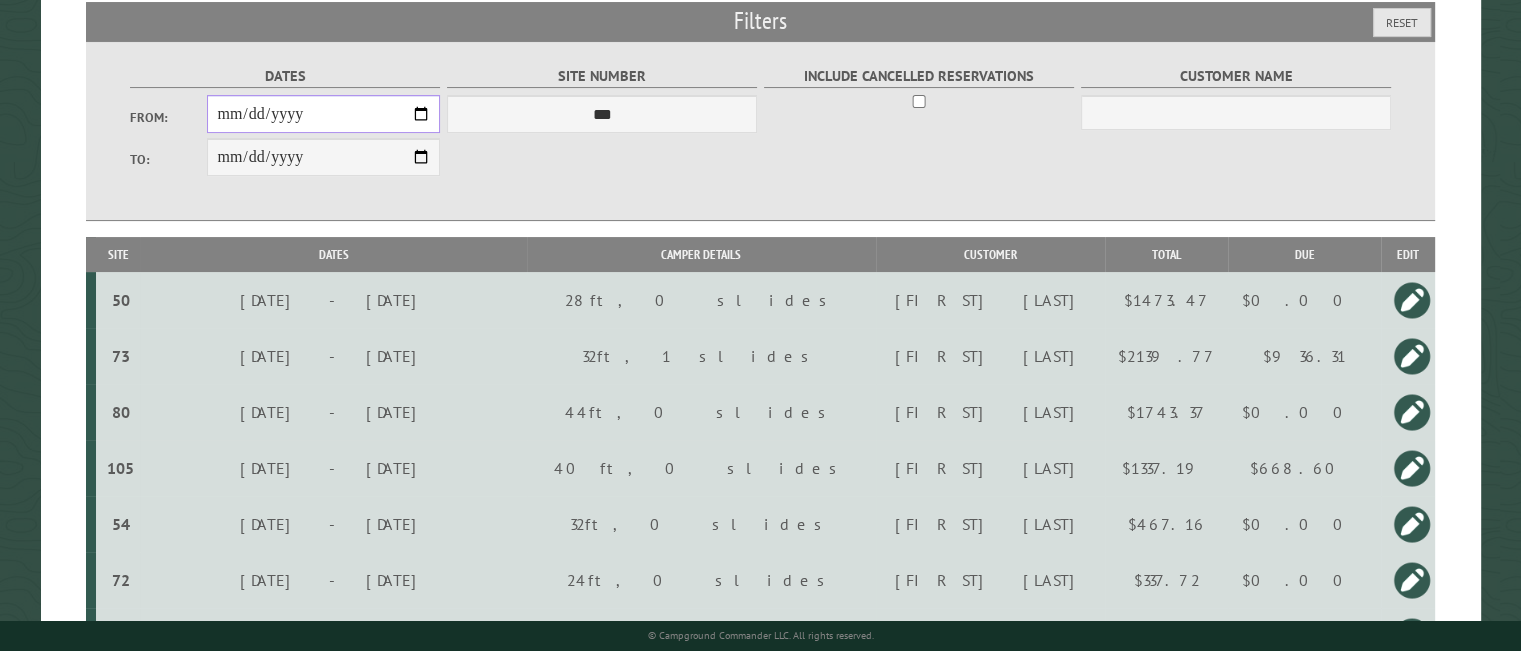 scroll, scrollTop: 296, scrollLeft: 0, axis: vertical 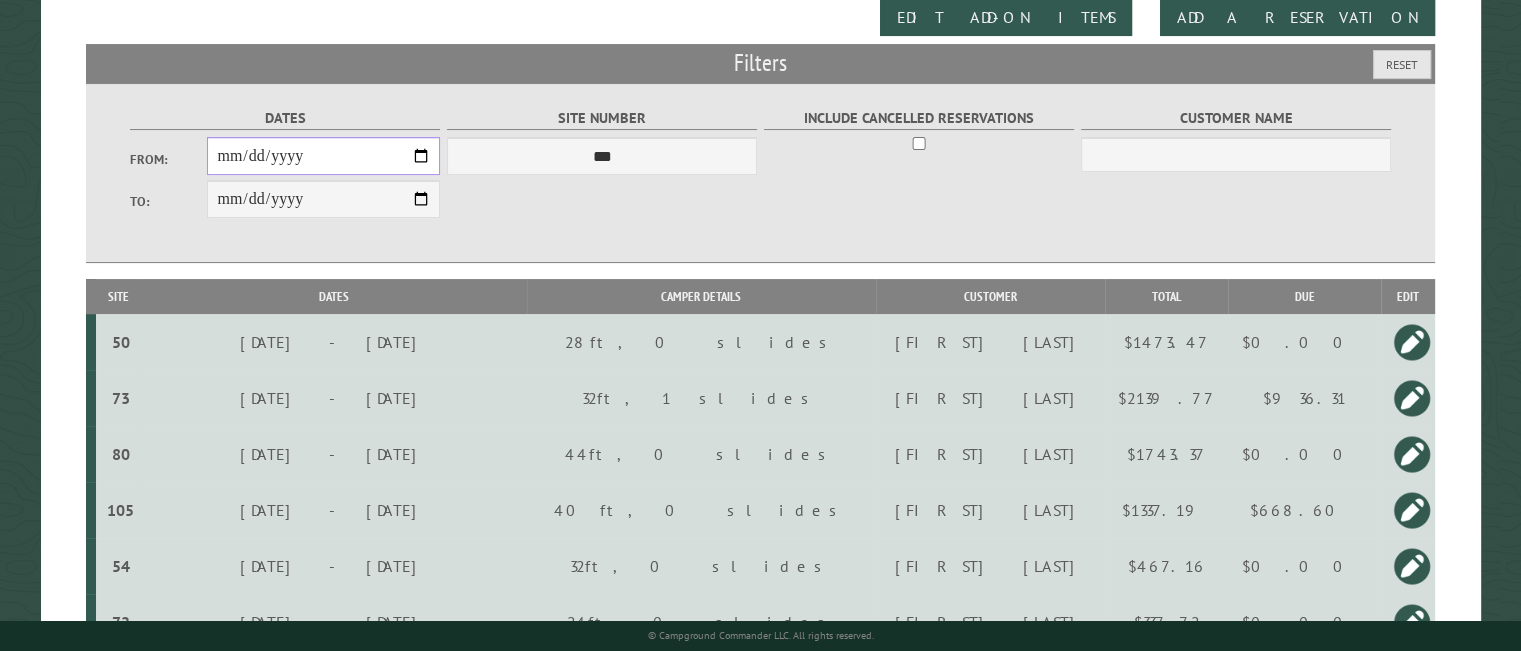 click on "**********" at bounding box center (323, 156) 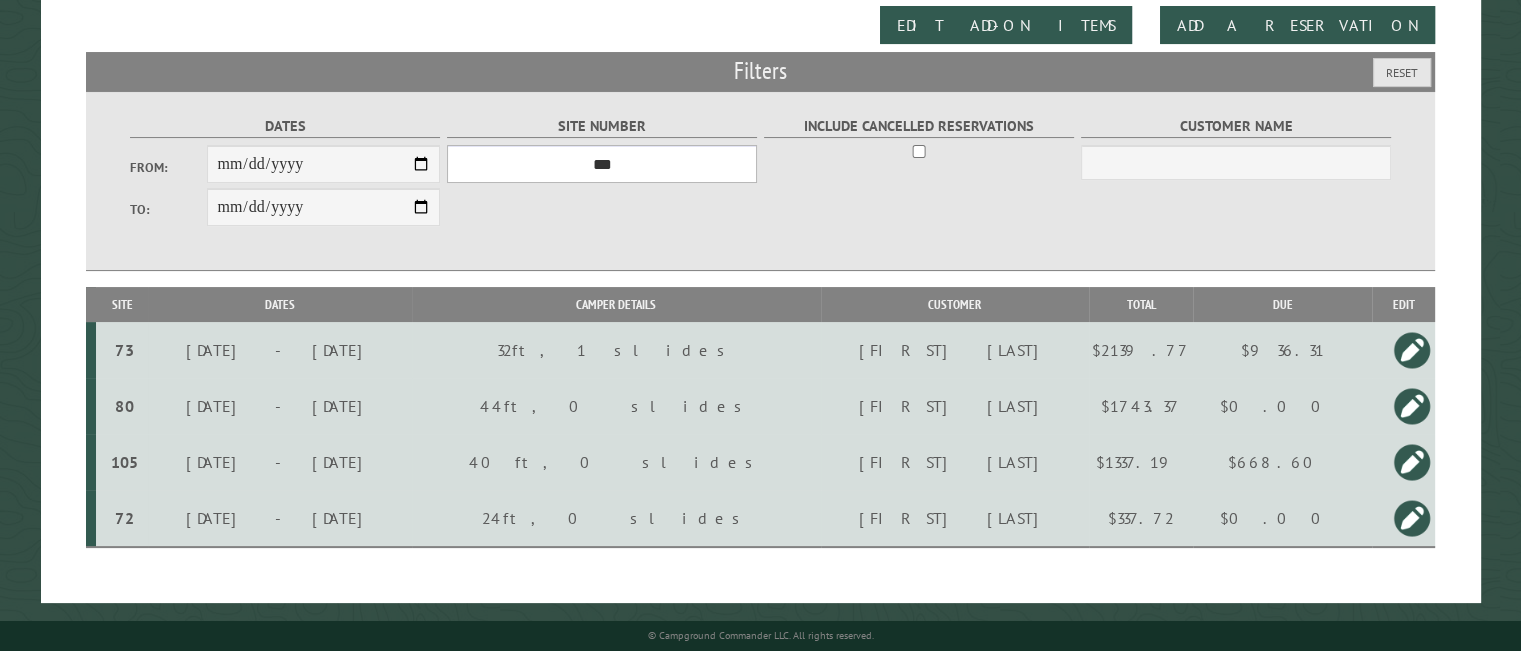 drag, startPoint x: 480, startPoint y: 146, endPoint x: 423, endPoint y: 167, distance: 60.74537 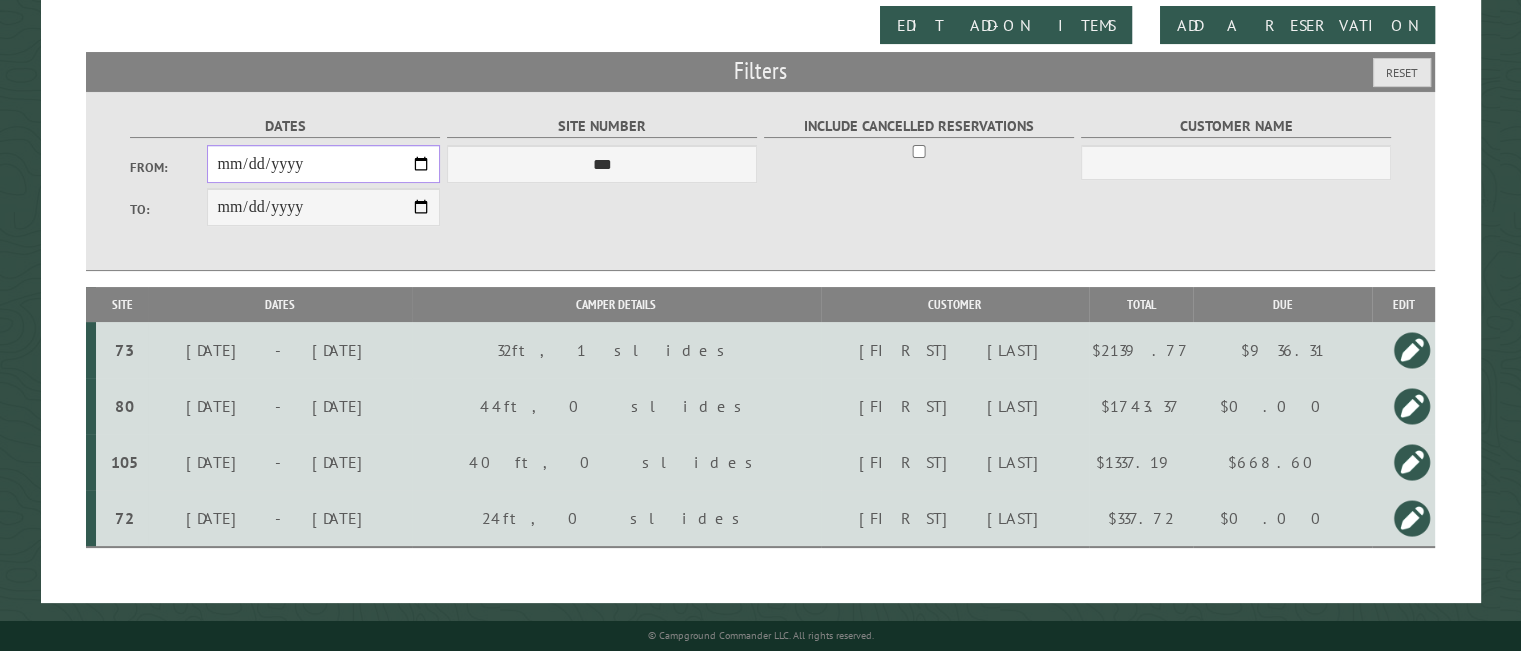 drag, startPoint x: 423, startPoint y: 167, endPoint x: 425, endPoint y: 157, distance: 10.198039 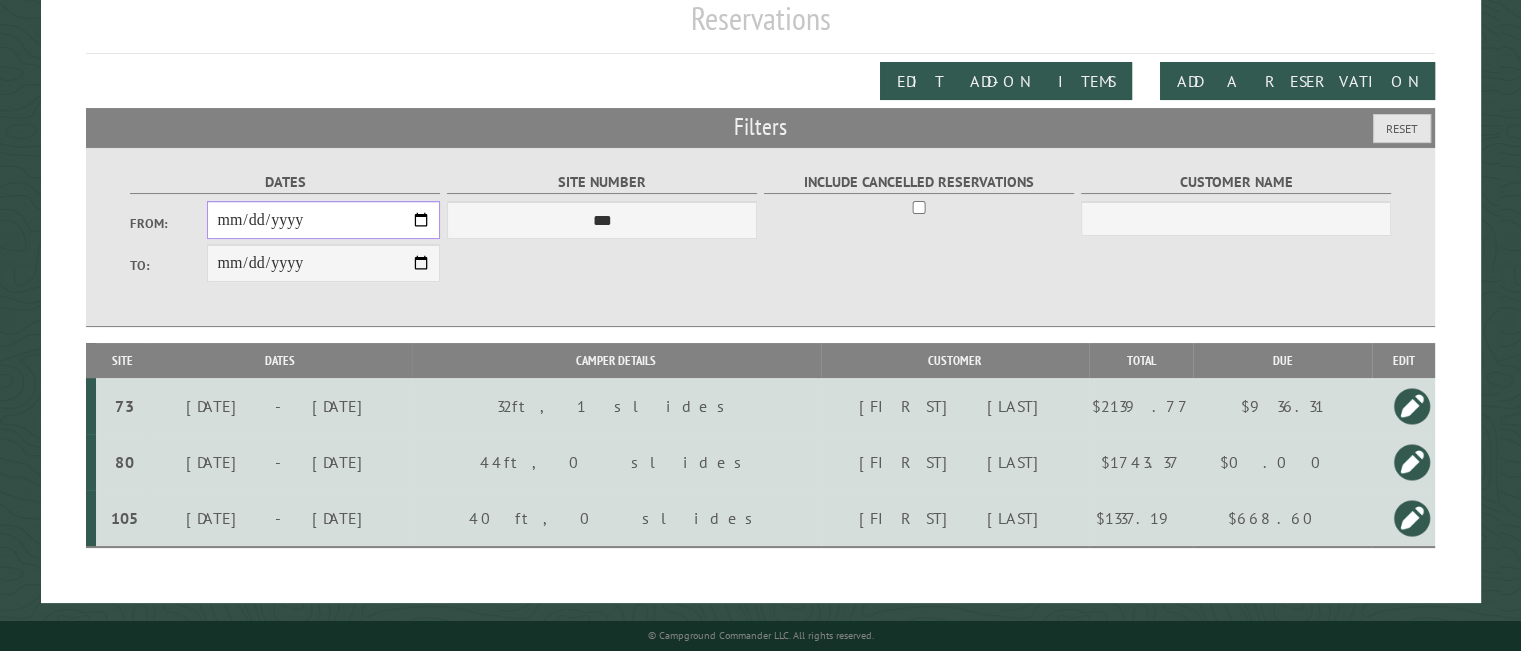 click on "**********" at bounding box center [323, 220] 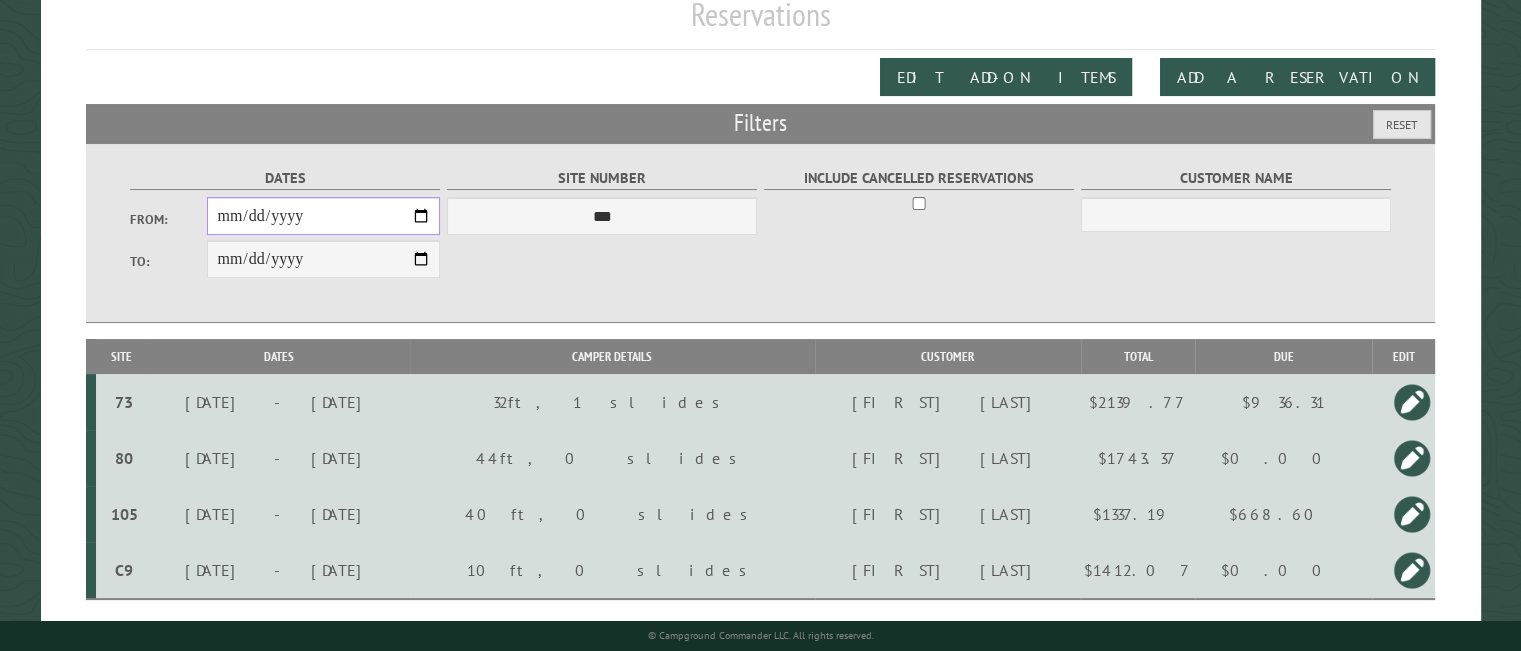 click on "**********" at bounding box center (323, 216) 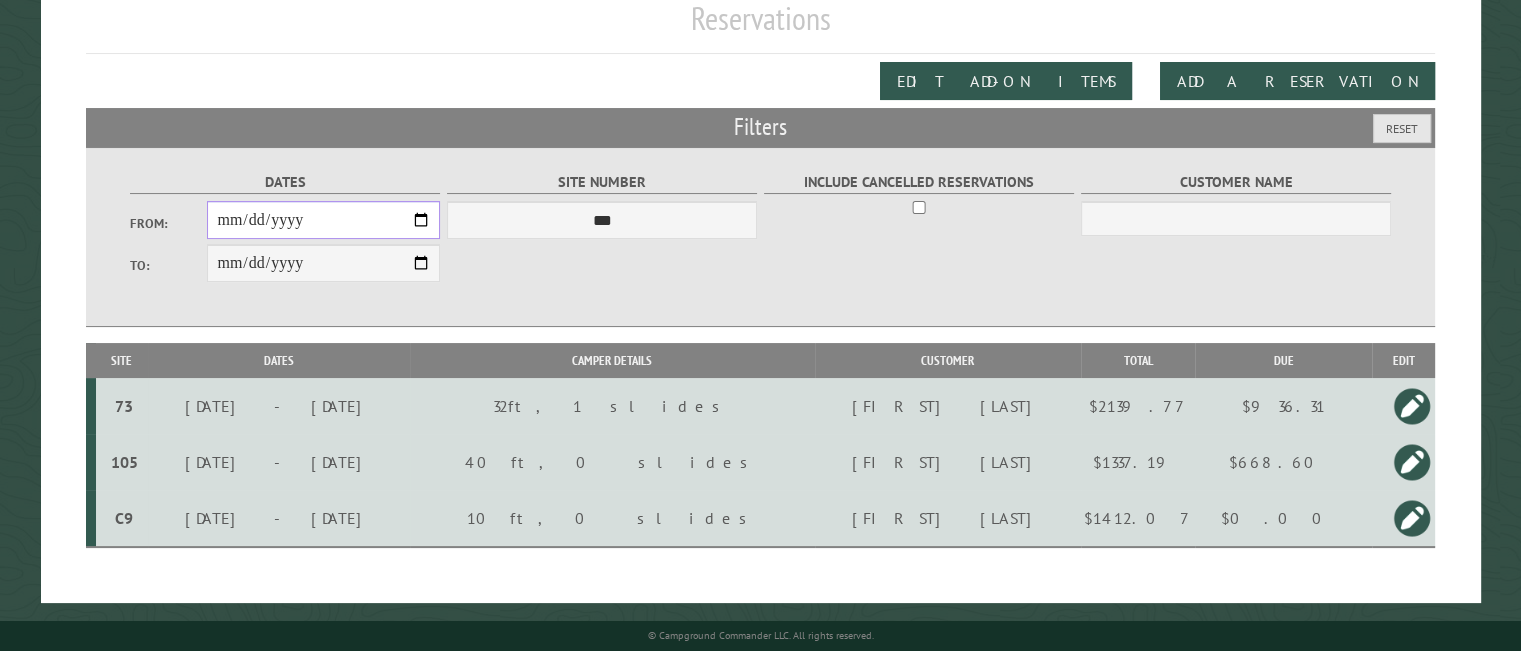 click on "**********" at bounding box center [323, 220] 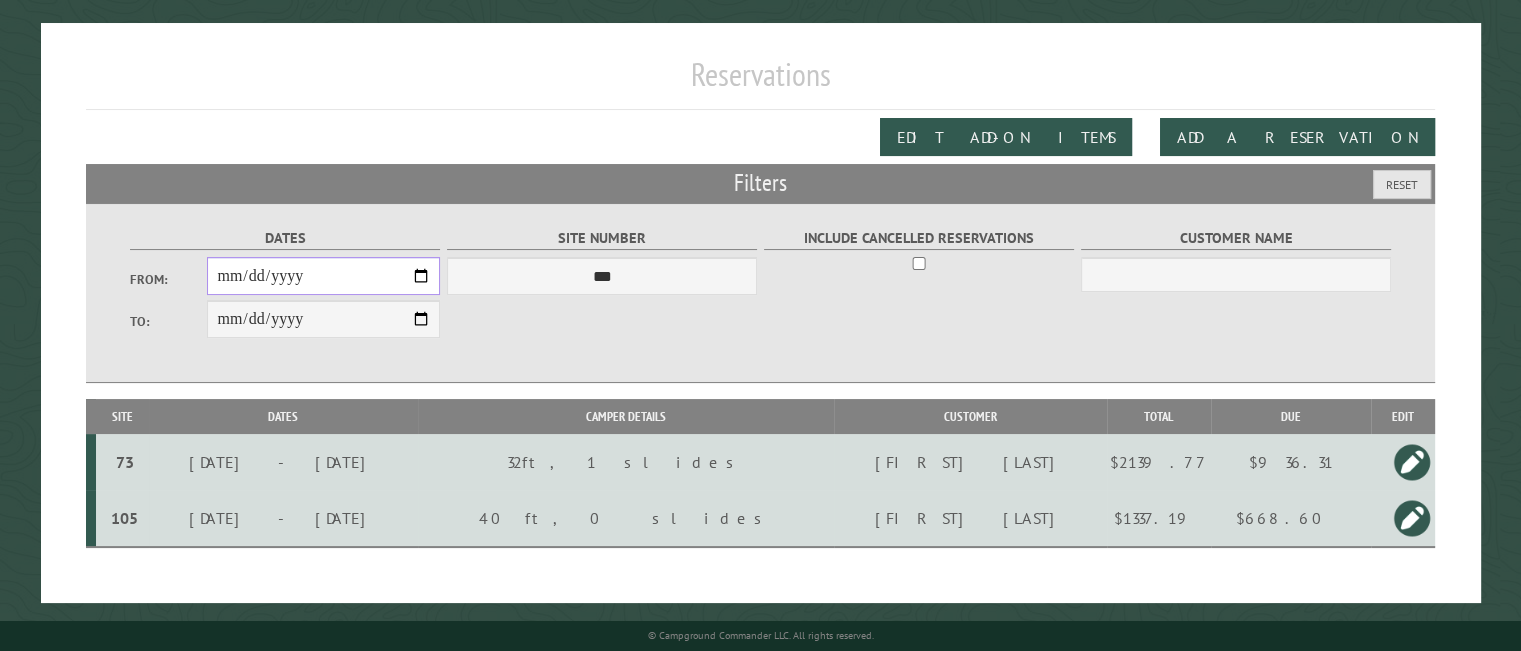 scroll, scrollTop: 180, scrollLeft: 0, axis: vertical 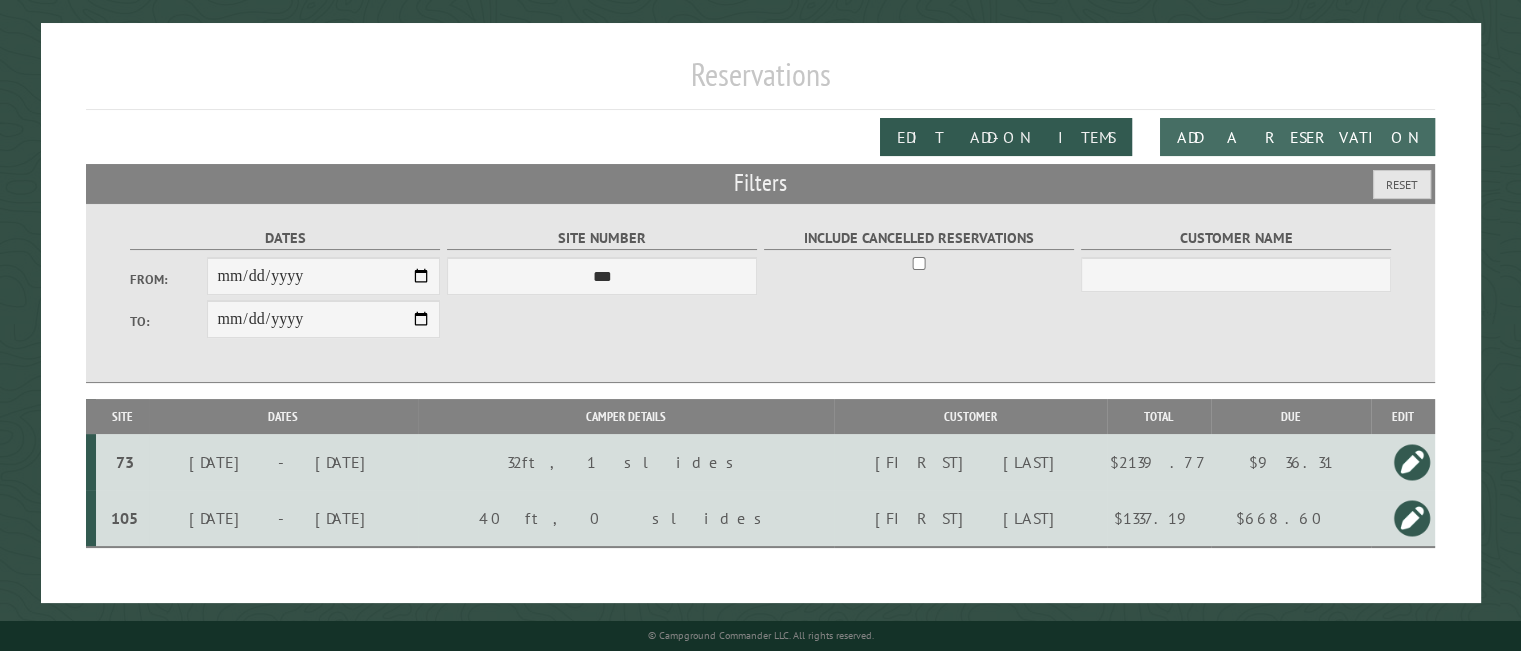drag, startPoint x: 1308, startPoint y: 135, endPoint x: 1297, endPoint y: 129, distance: 12.529964 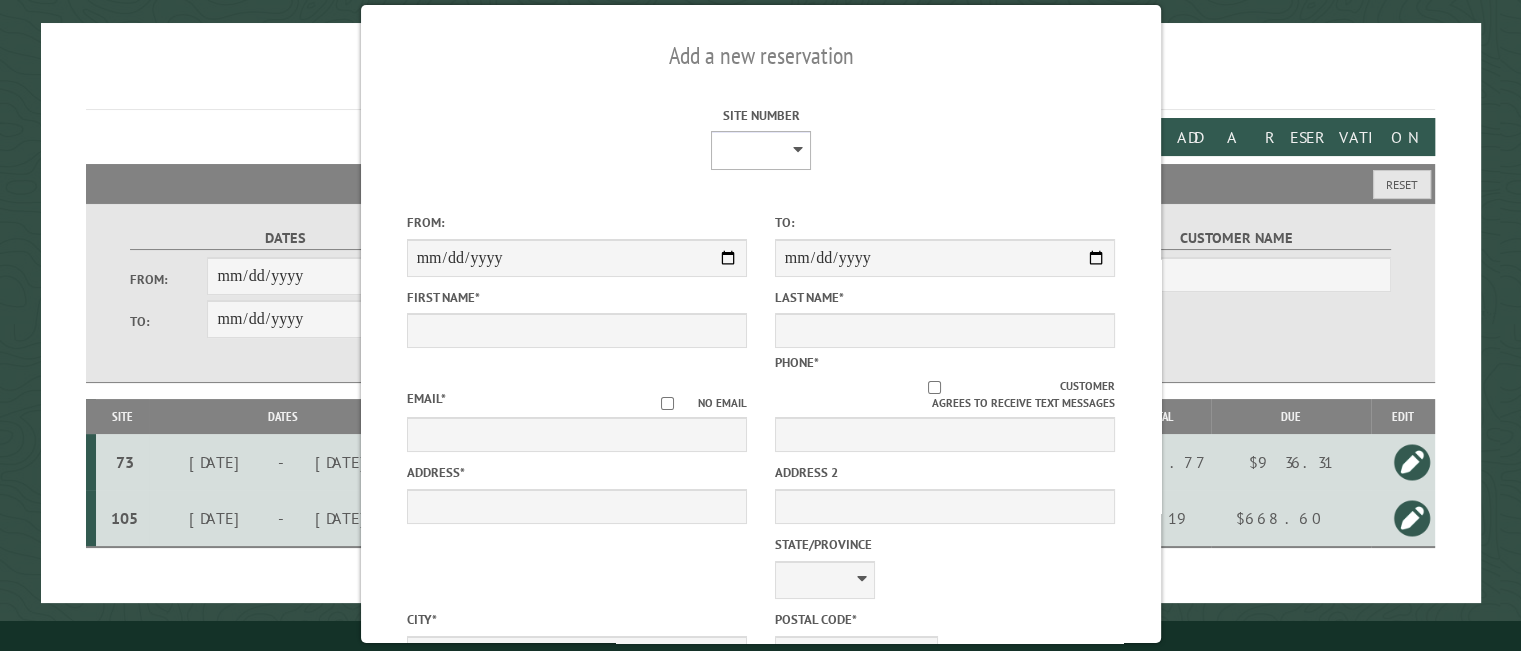 click on "[CREDIT_CARD]" at bounding box center [761, 150] 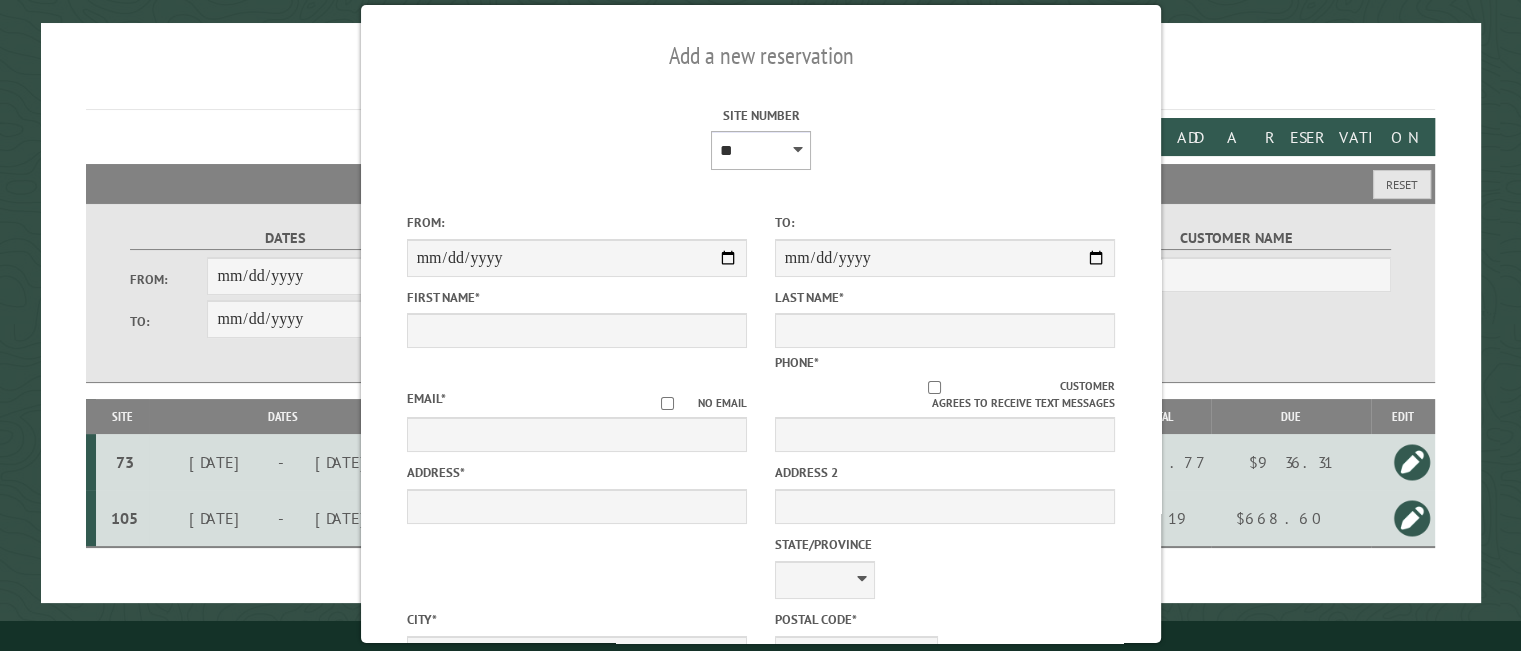 click on "[CREDIT_CARD]" at bounding box center (761, 150) 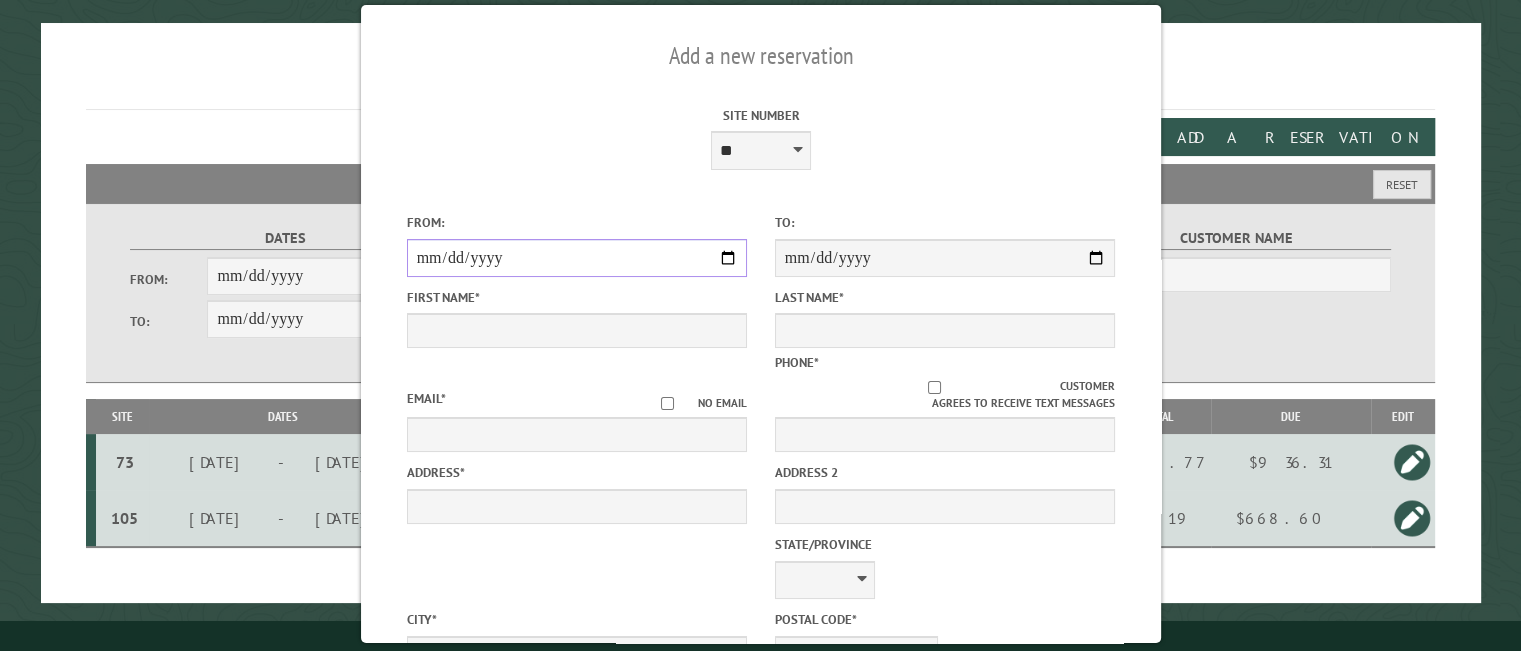 click on "From:" at bounding box center [576, 258] 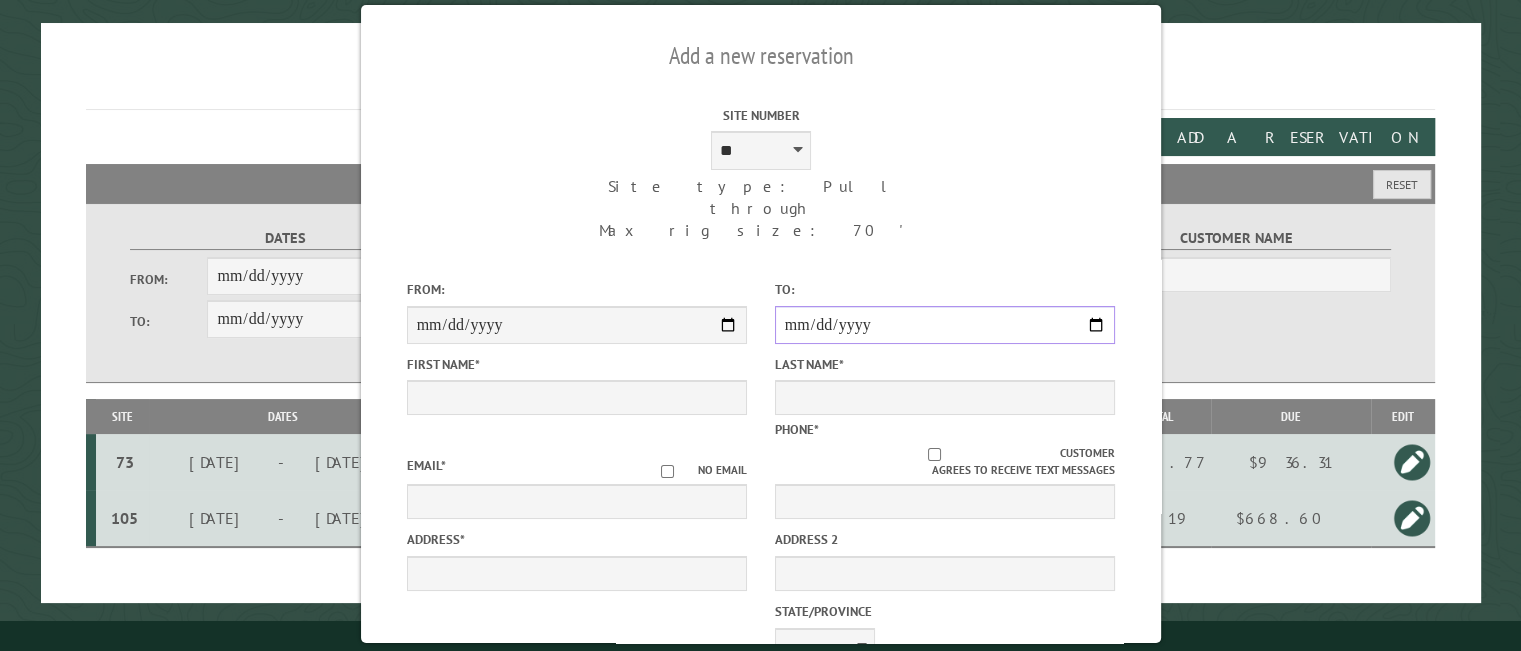 click on "**********" at bounding box center (944, 325) 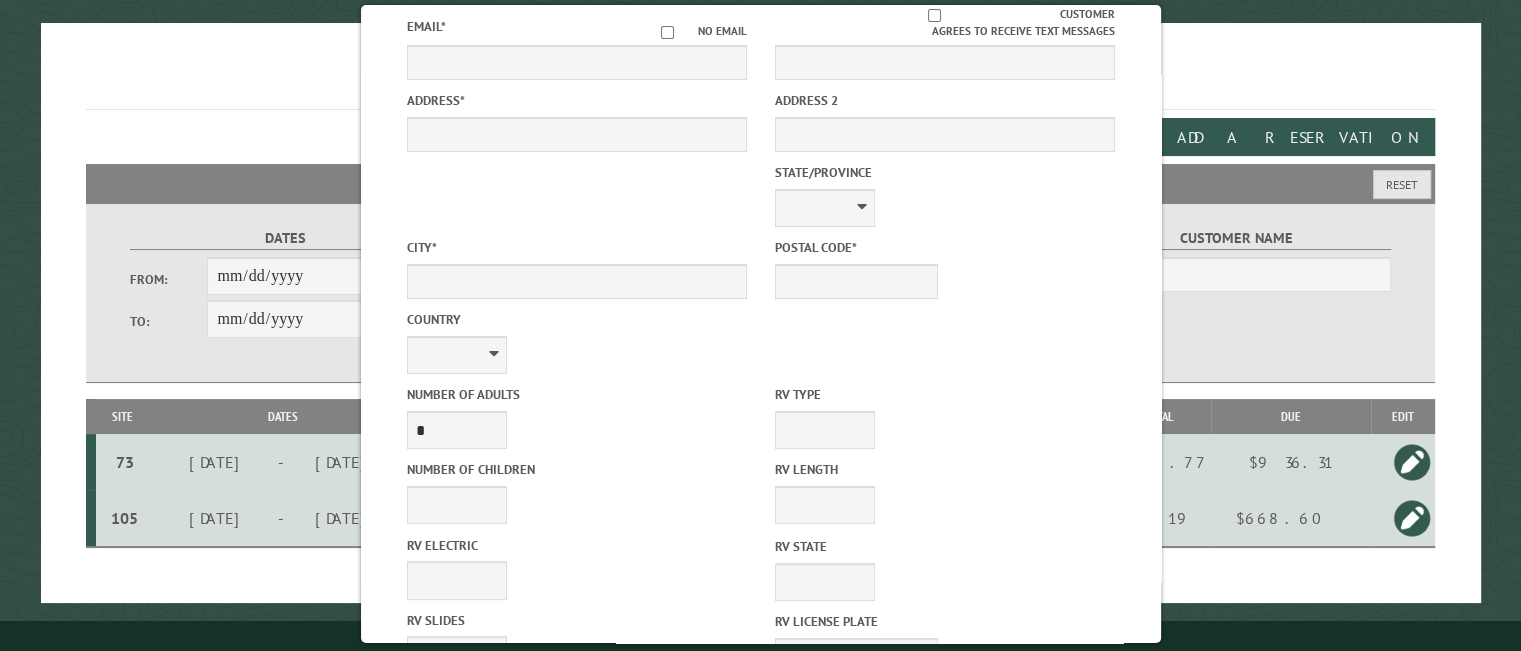 scroll, scrollTop: 581, scrollLeft: 0, axis: vertical 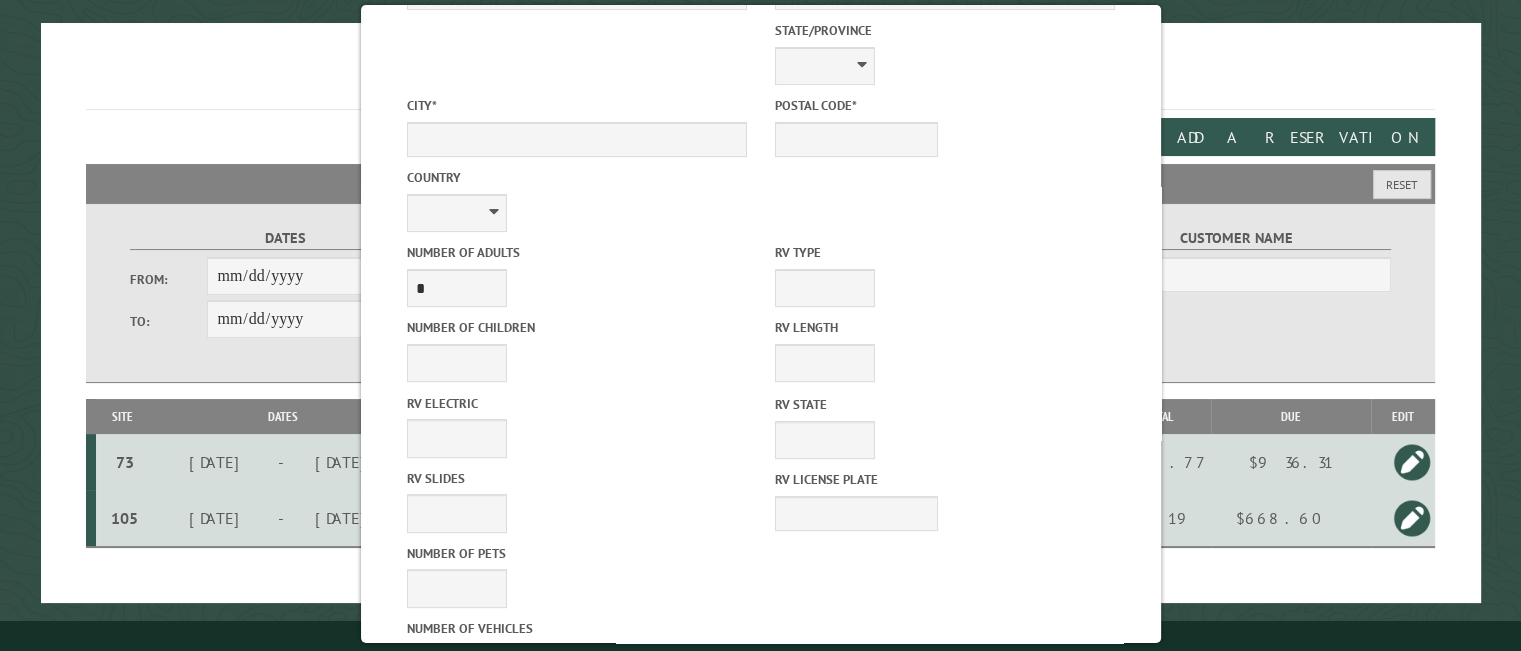 drag, startPoint x: 824, startPoint y: 589, endPoint x: 831, endPoint y: 574, distance: 16.552946 